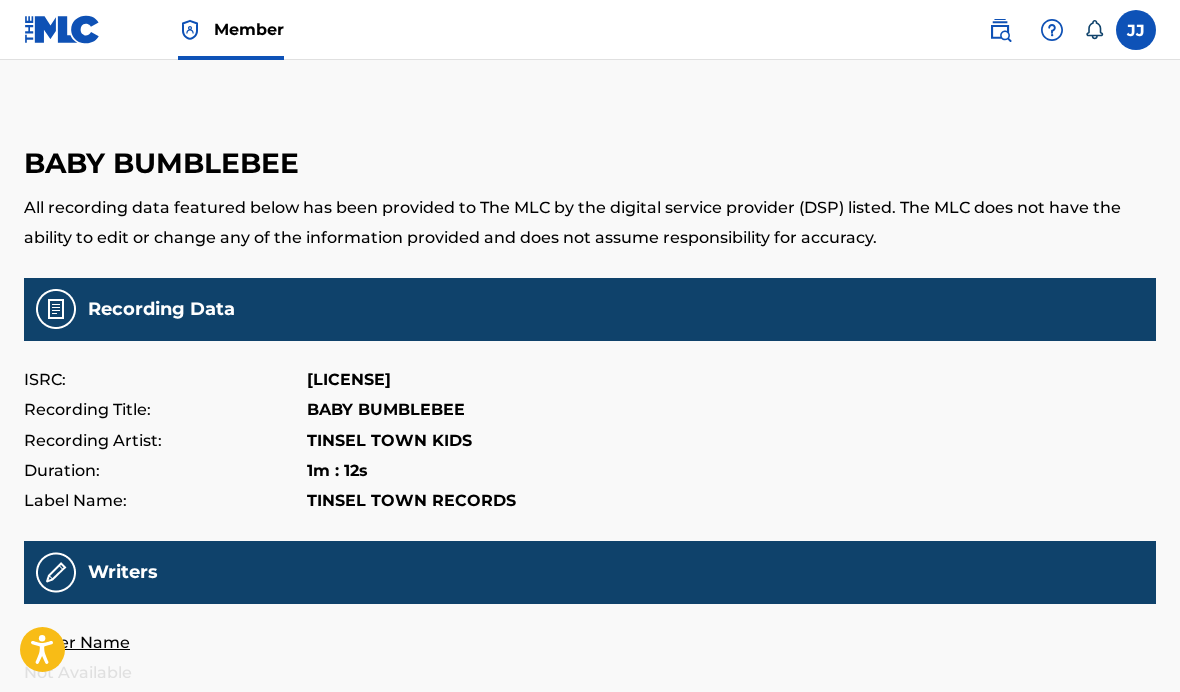 scroll, scrollTop: 13, scrollLeft: 0, axis: vertical 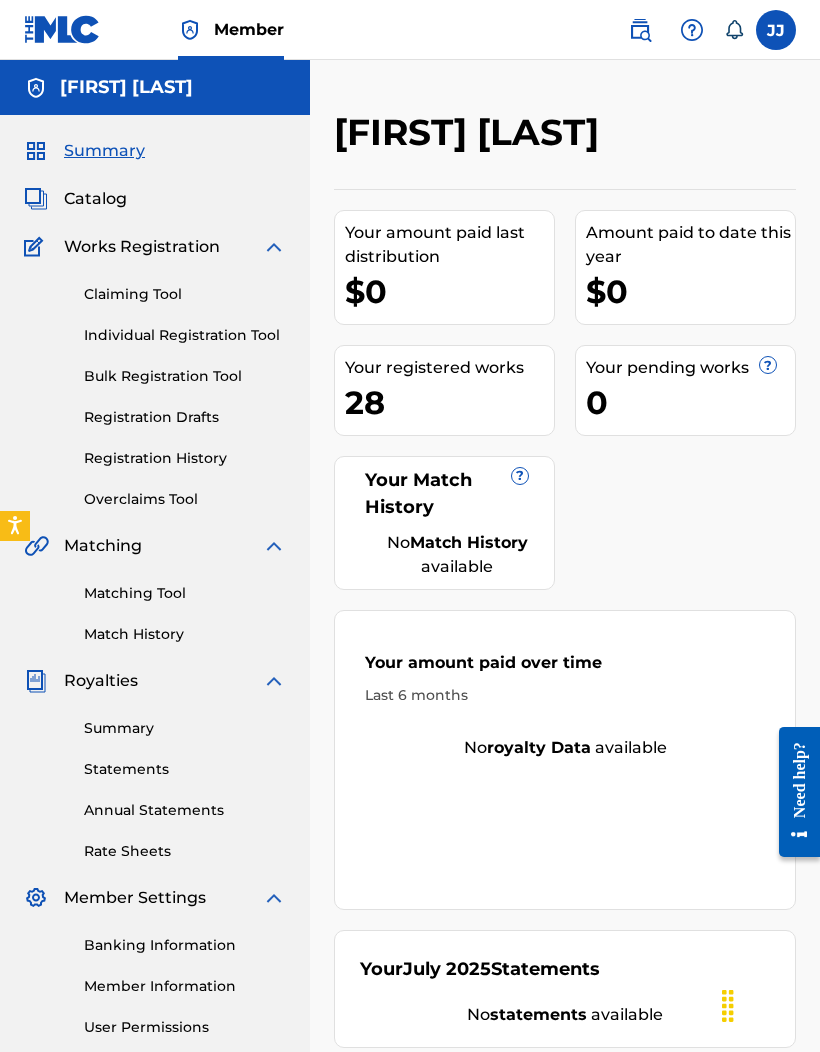 click on "Summary" at bounding box center (104, 151) 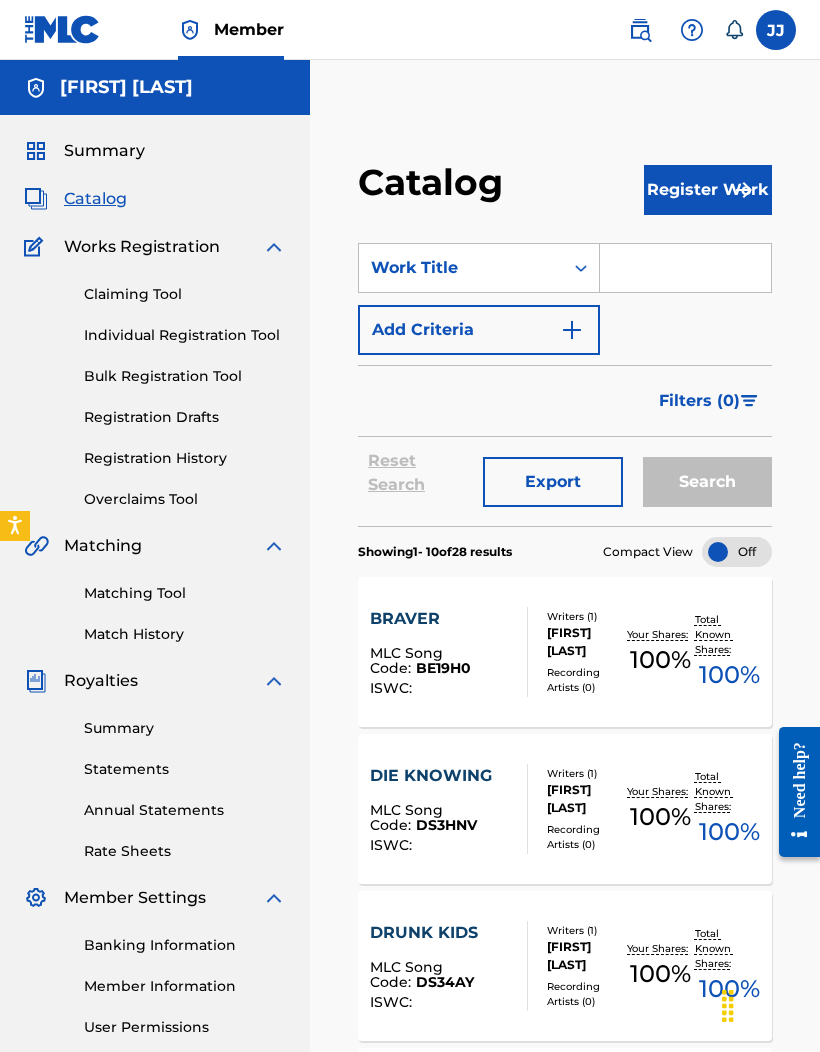 click on "Summary" at bounding box center [104, 151] 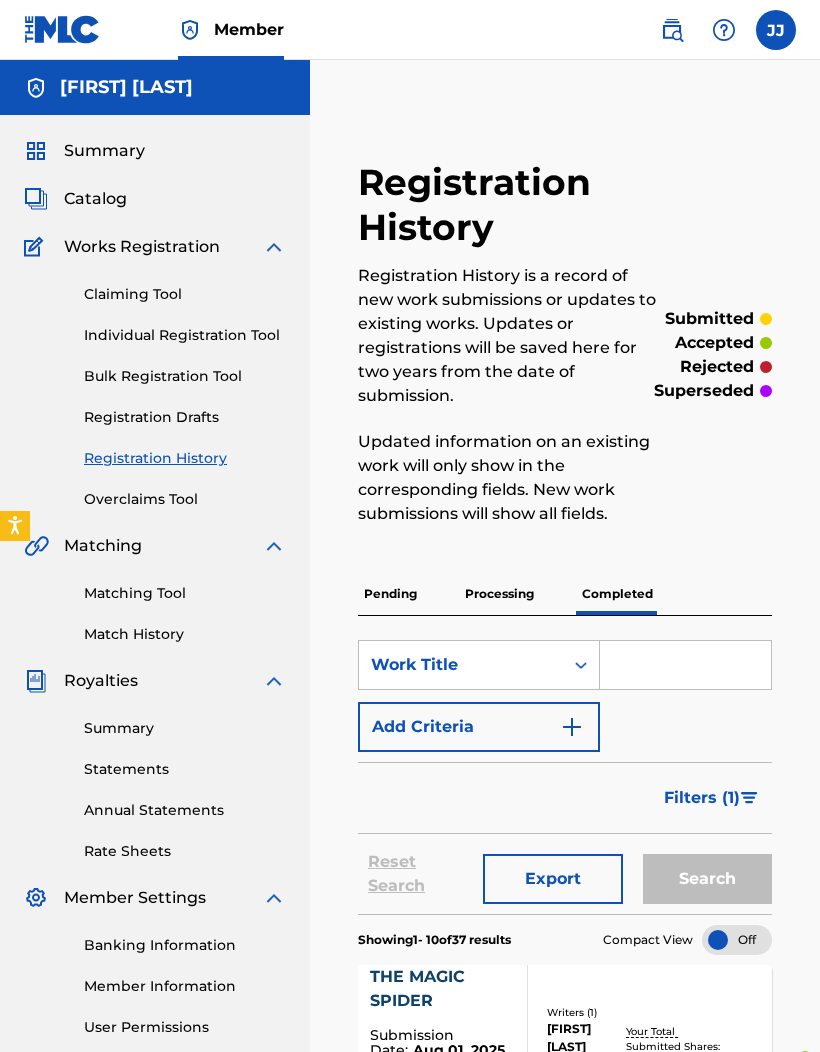 scroll, scrollTop: 0, scrollLeft: 0, axis: both 